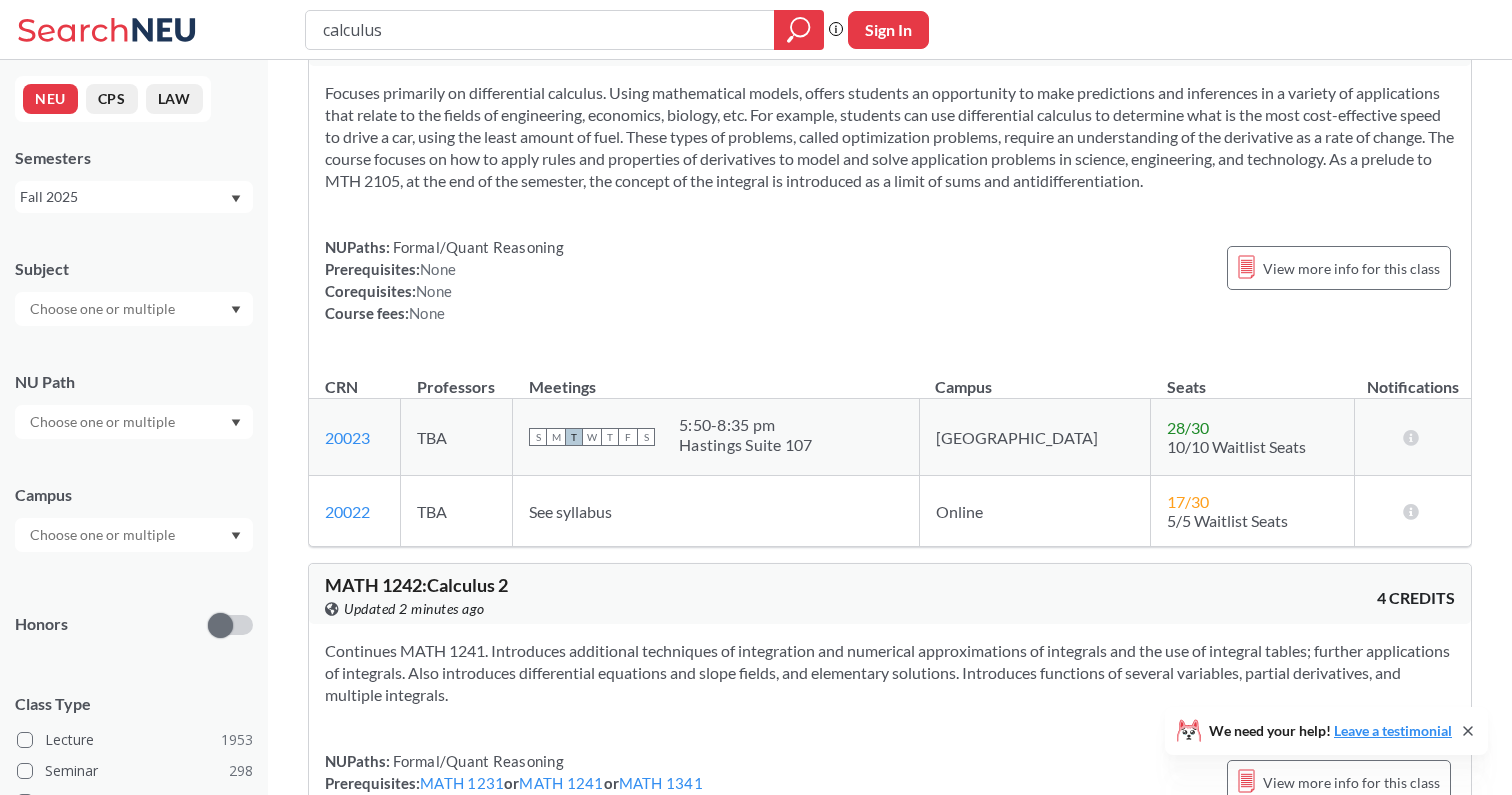 scroll, scrollTop: 713, scrollLeft: 0, axis: vertical 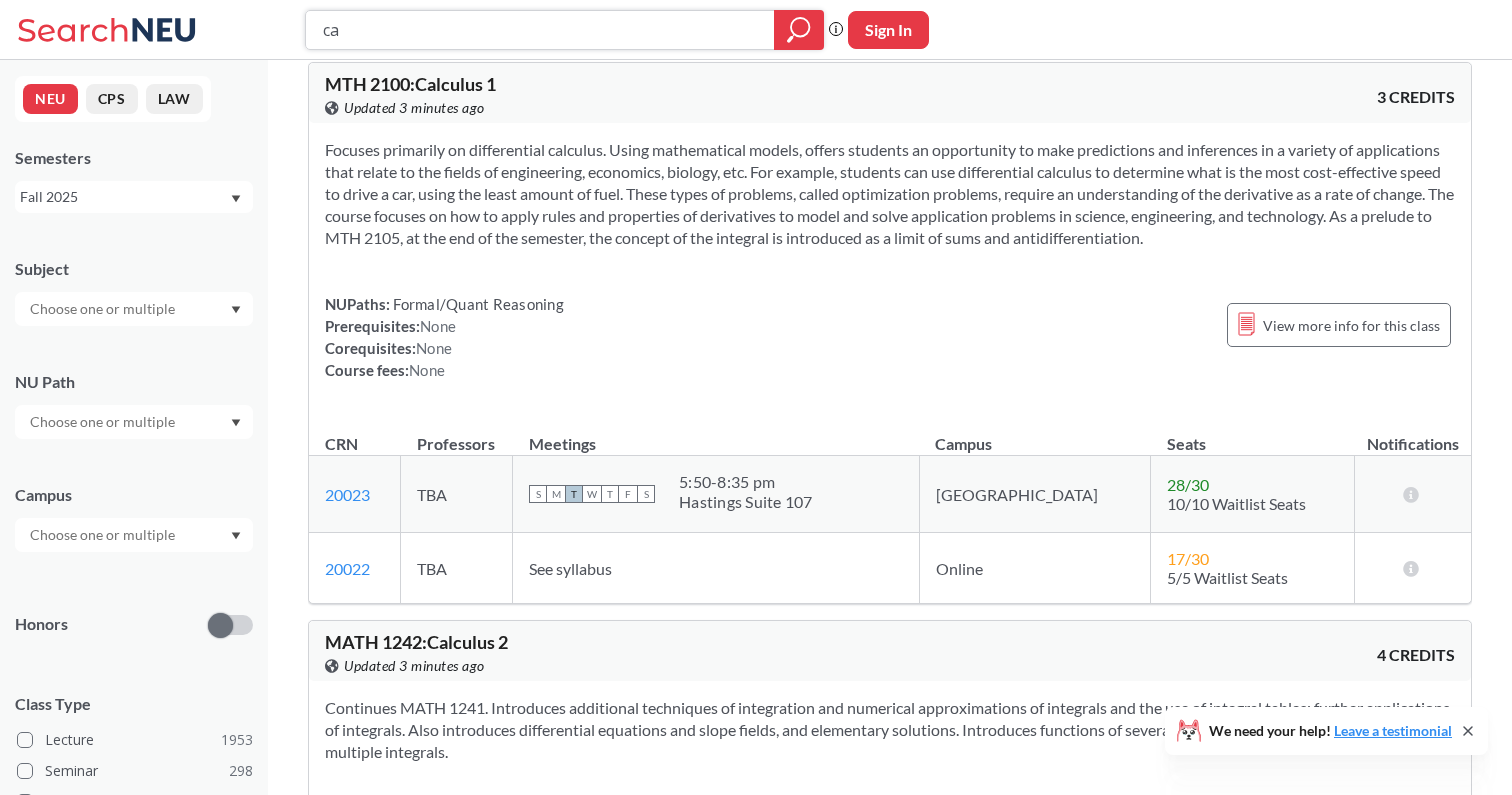 type on "c" 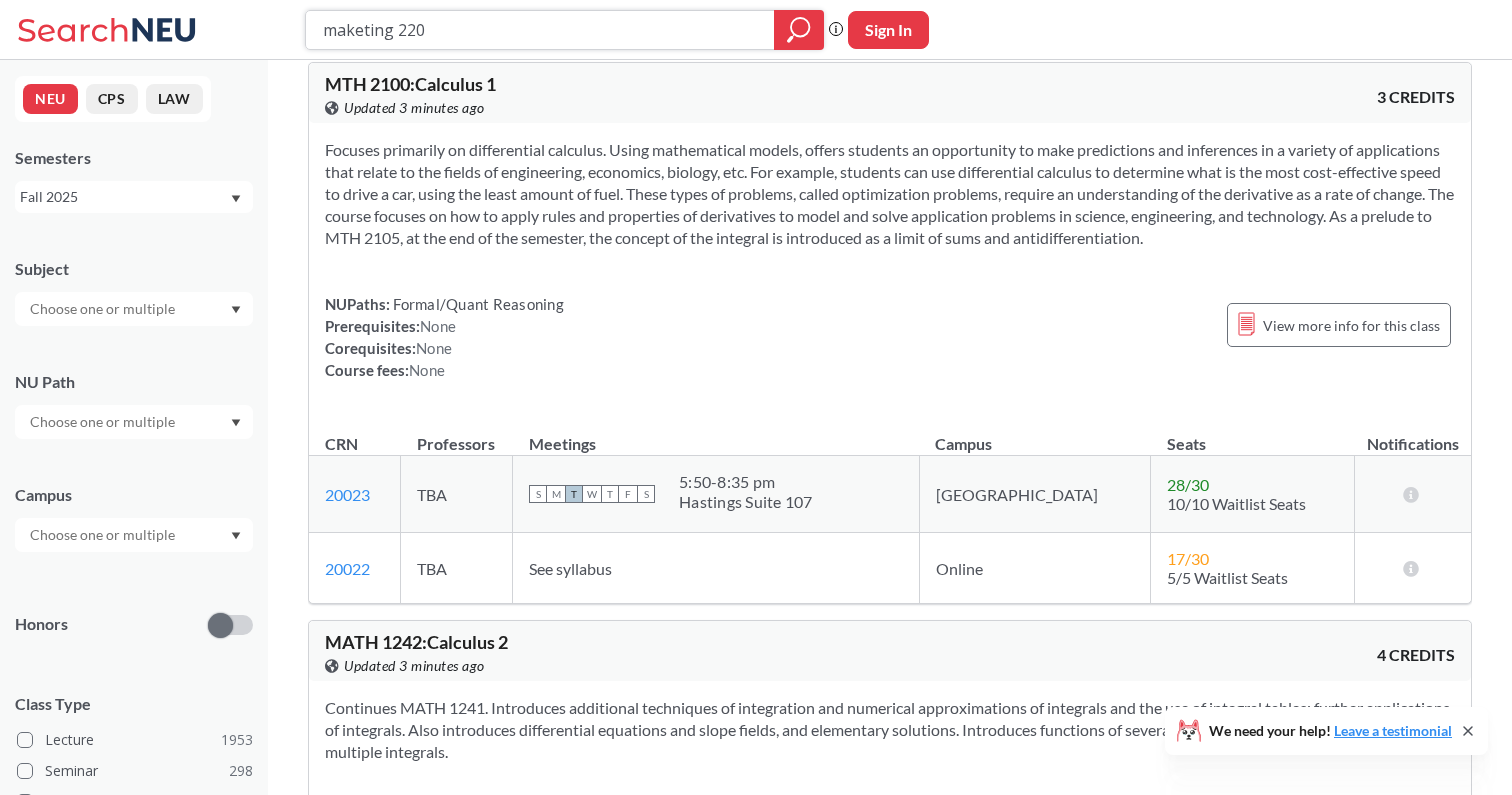 type on "maketing 2202" 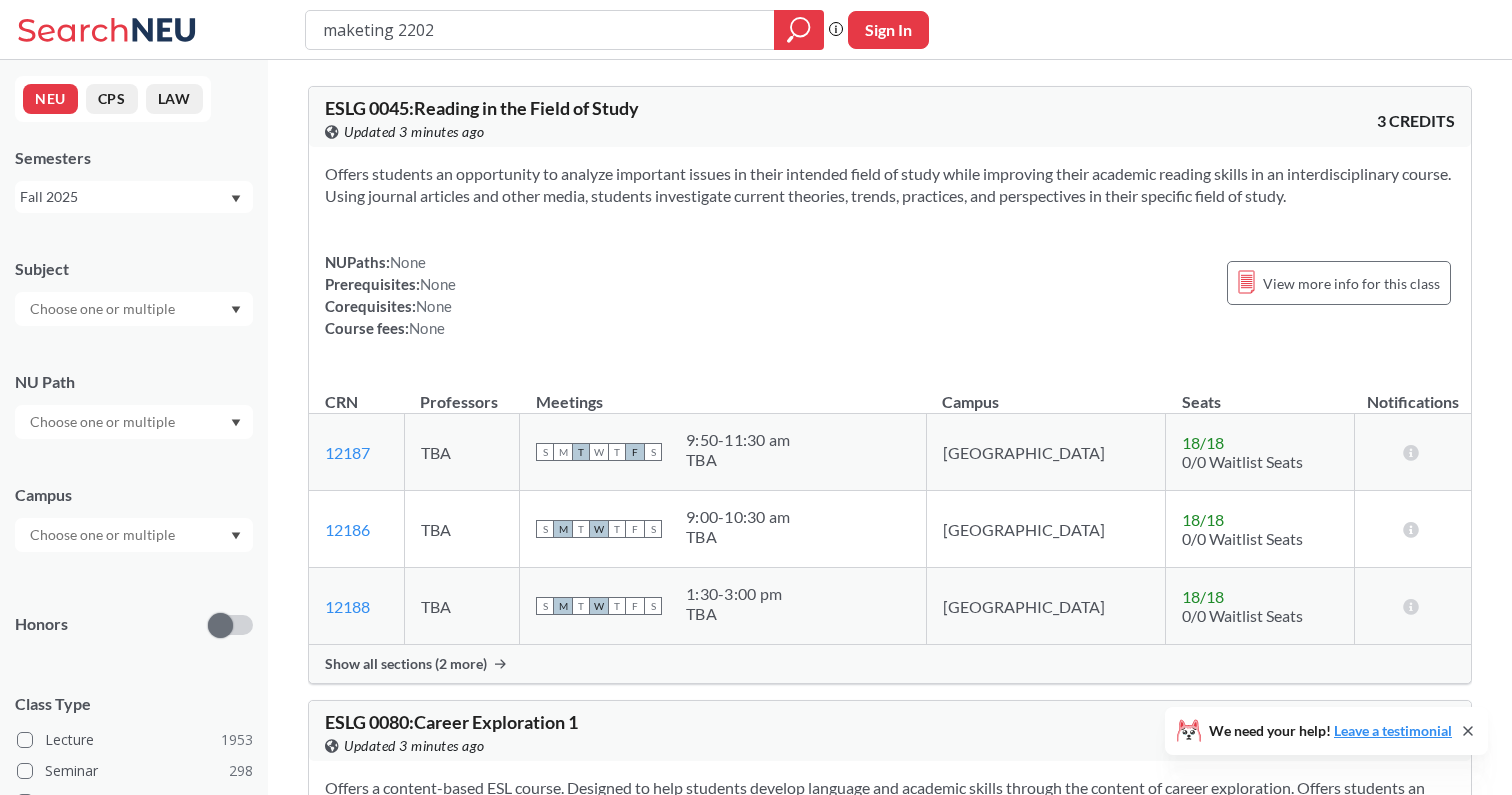 scroll, scrollTop: 0, scrollLeft: 0, axis: both 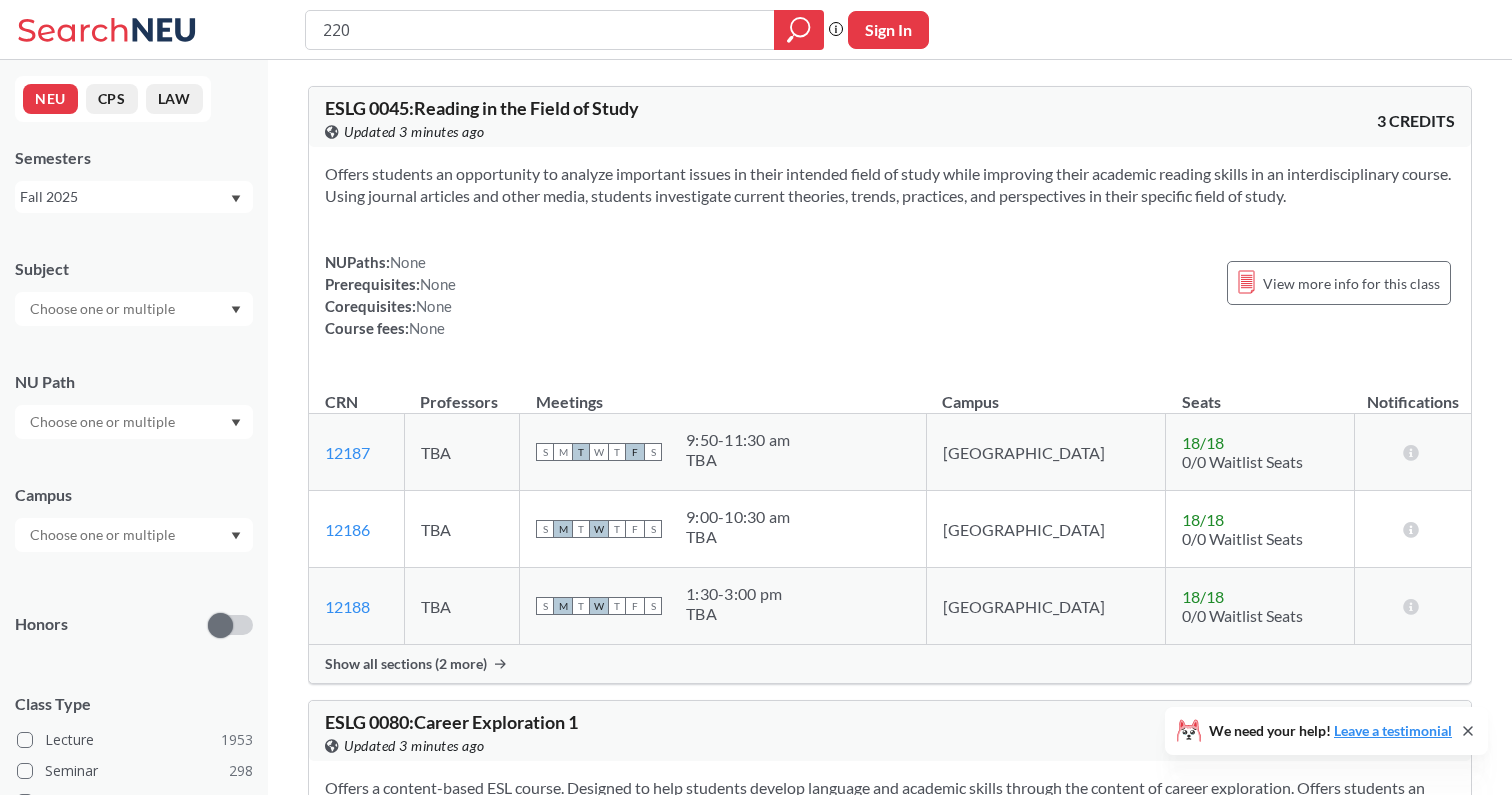type on "2201" 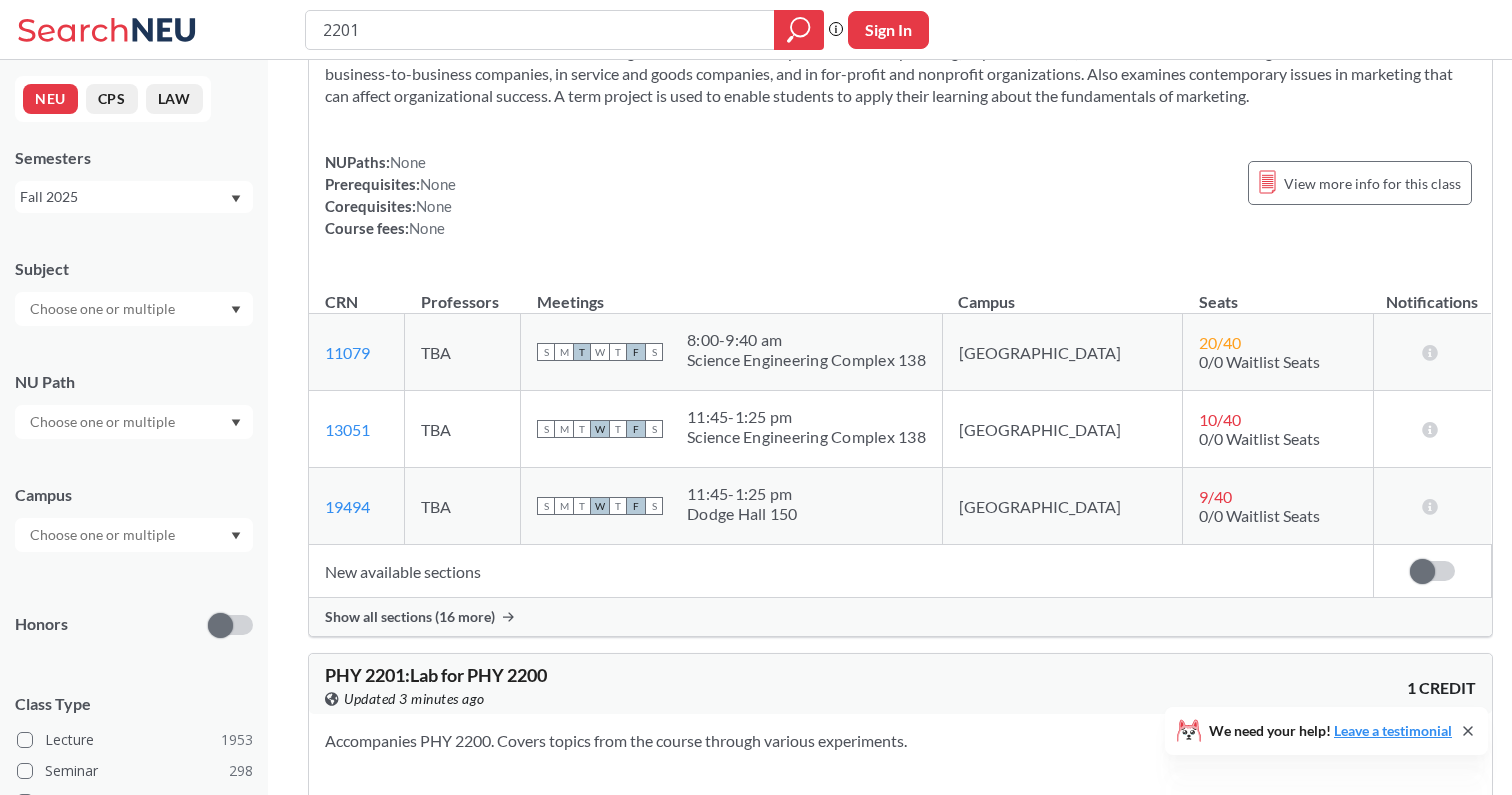 scroll, scrollTop: 1909, scrollLeft: 0, axis: vertical 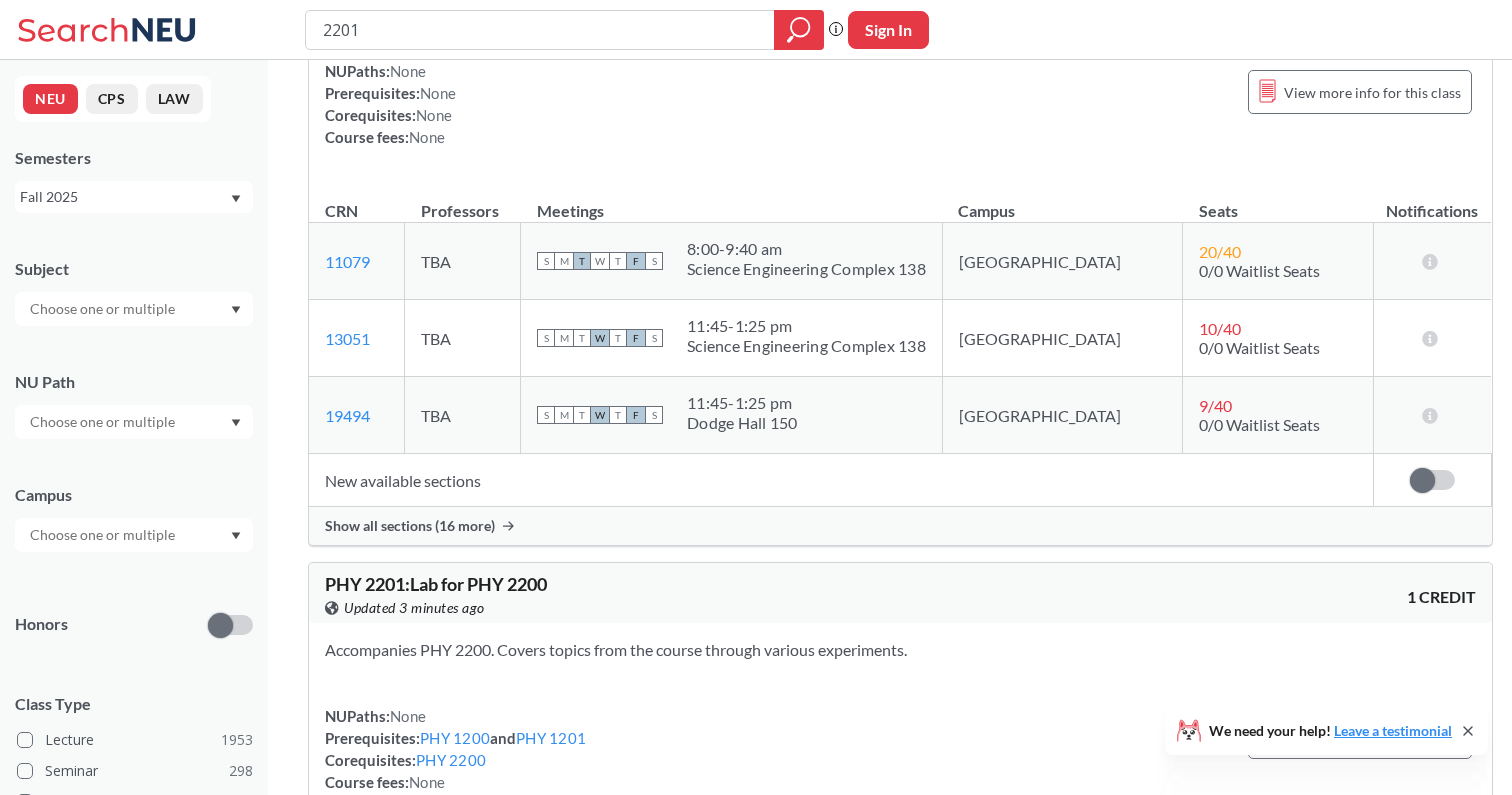 click on "Show all sections (16 more)" at bounding box center [900, 526] 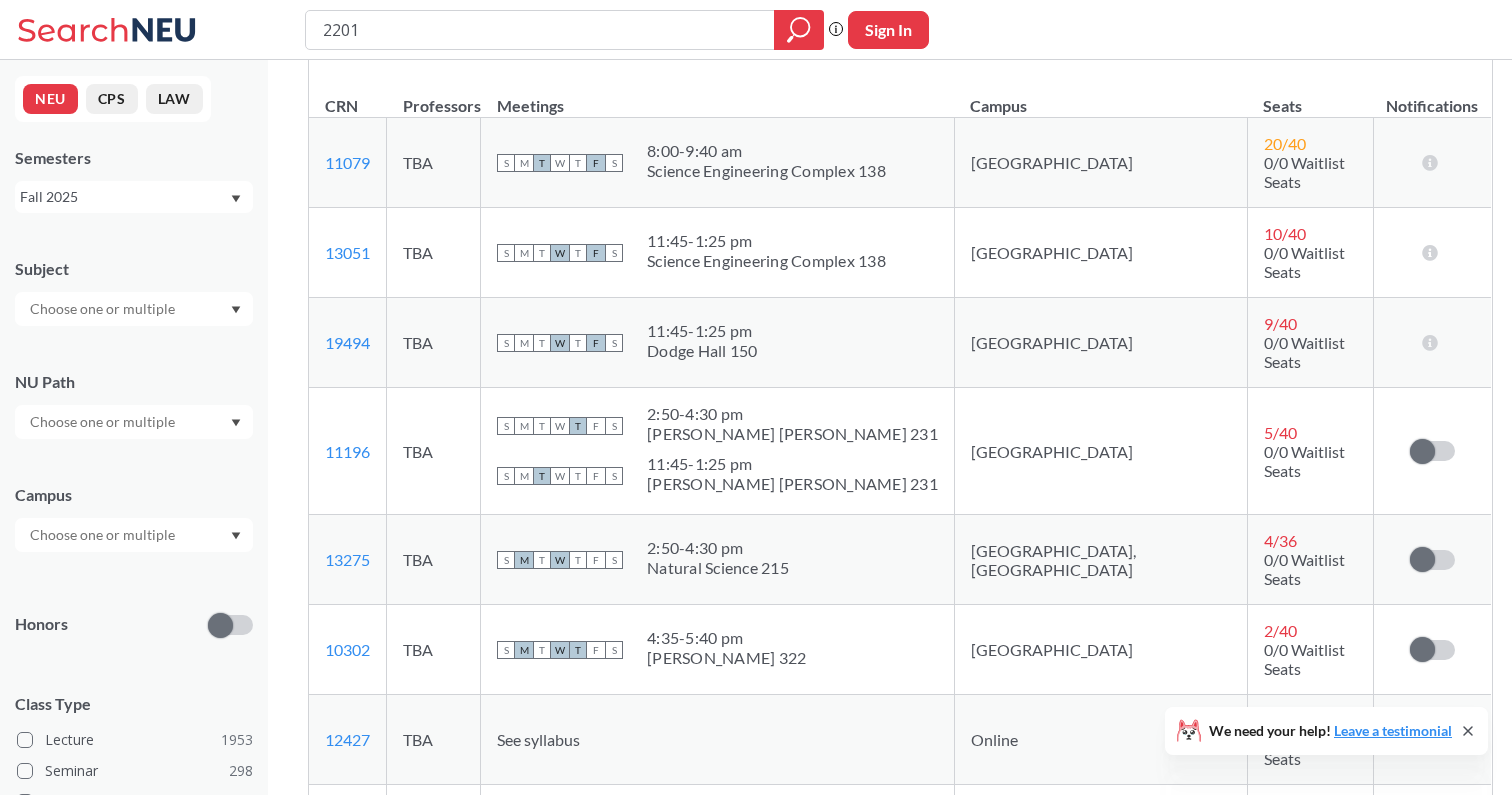 scroll, scrollTop: 1719, scrollLeft: 0, axis: vertical 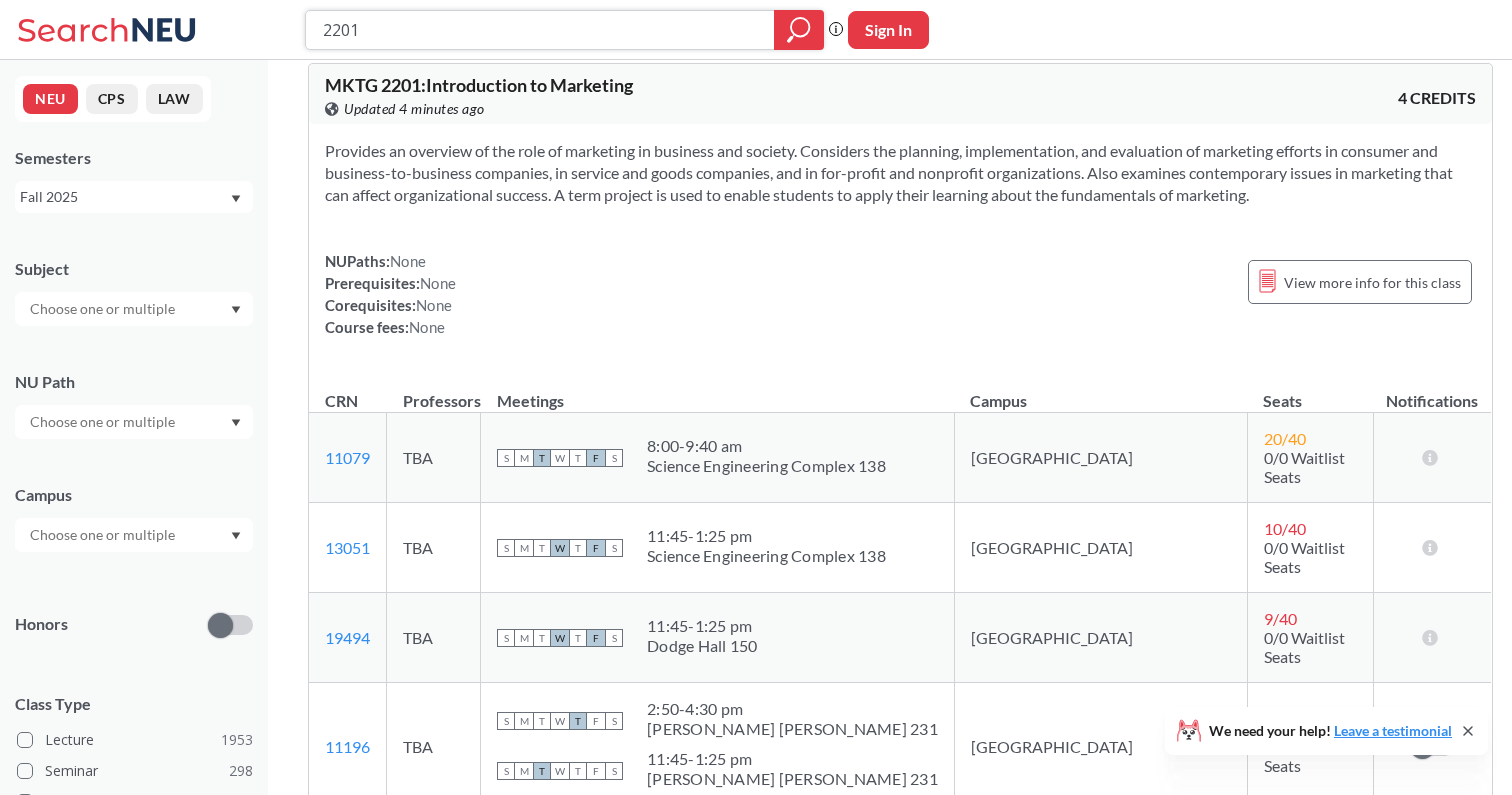 click on "2201" at bounding box center (540, 30) 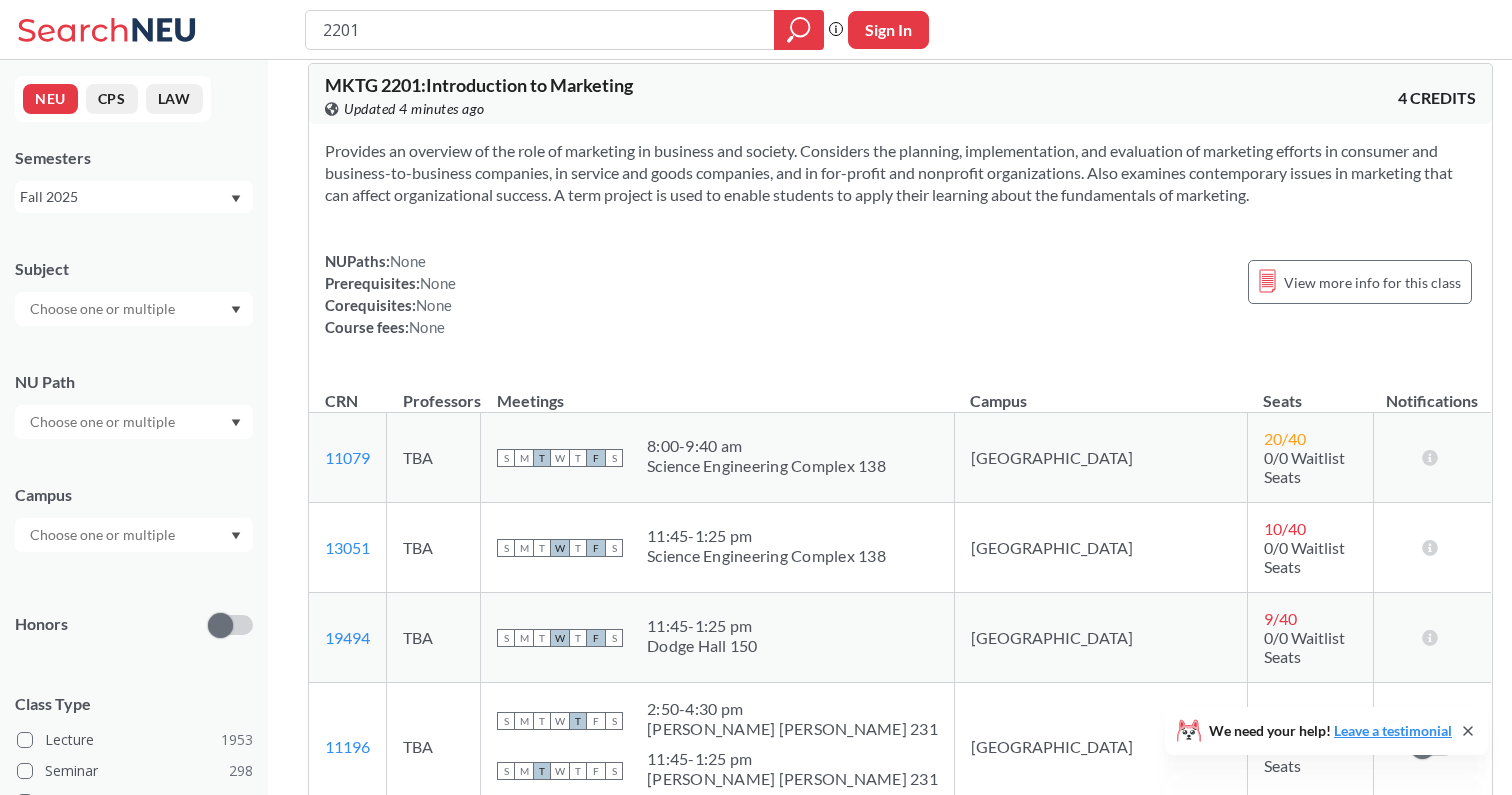 click at bounding box center (134, 535) 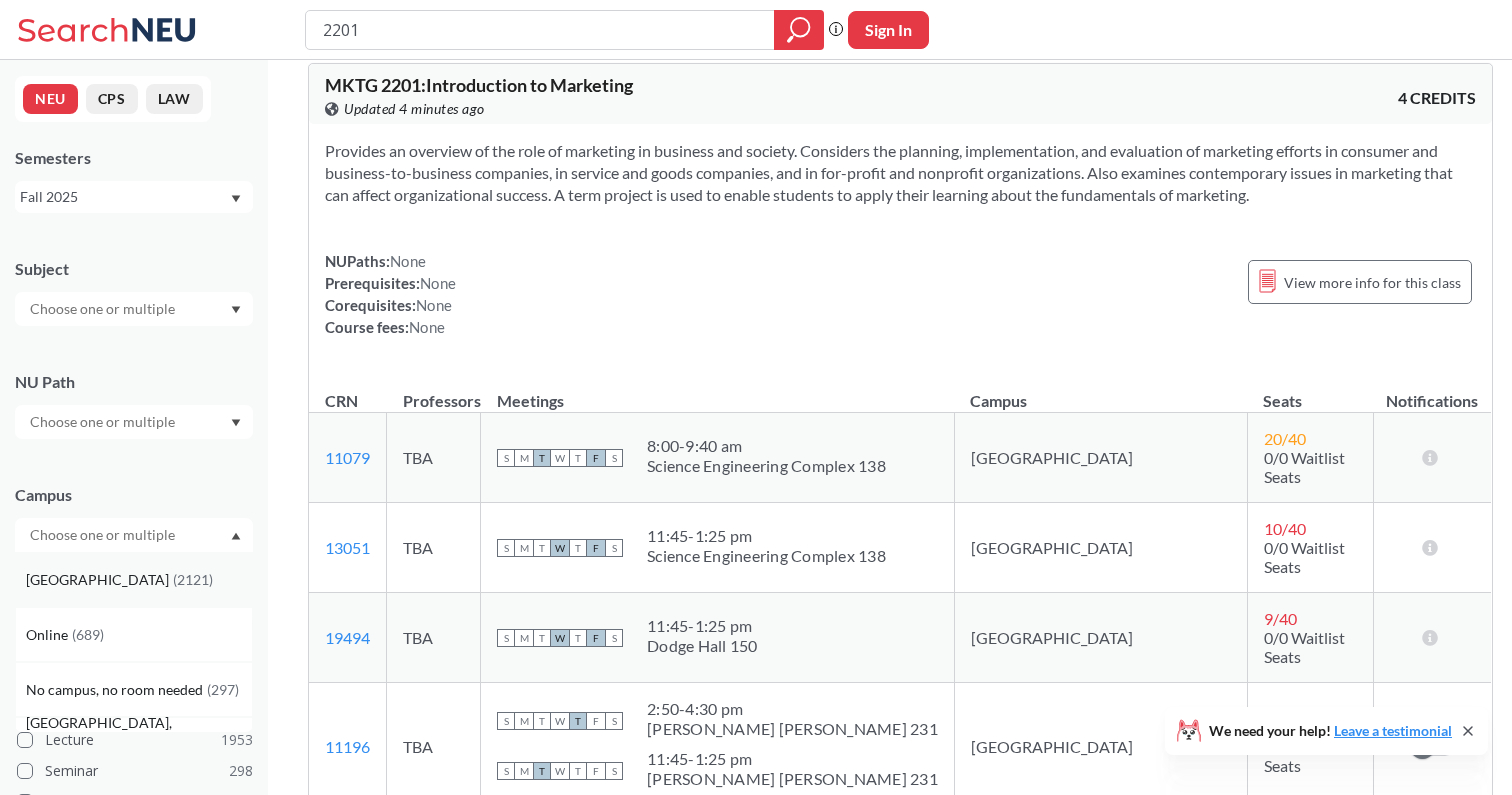 click on "[GEOGRAPHIC_DATA] ( 2121 )" at bounding box center [134, 579] 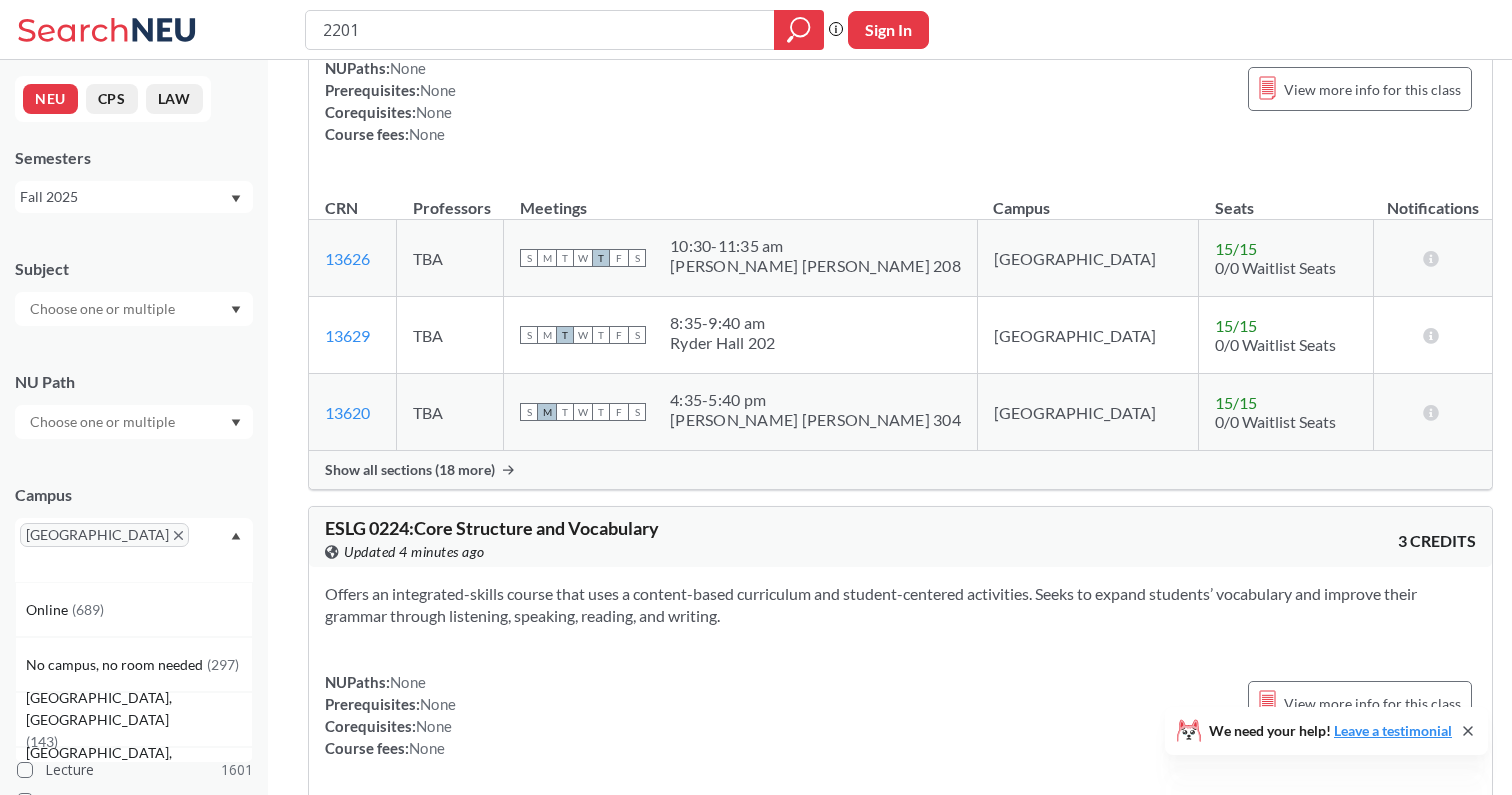 scroll, scrollTop: 5988, scrollLeft: 0, axis: vertical 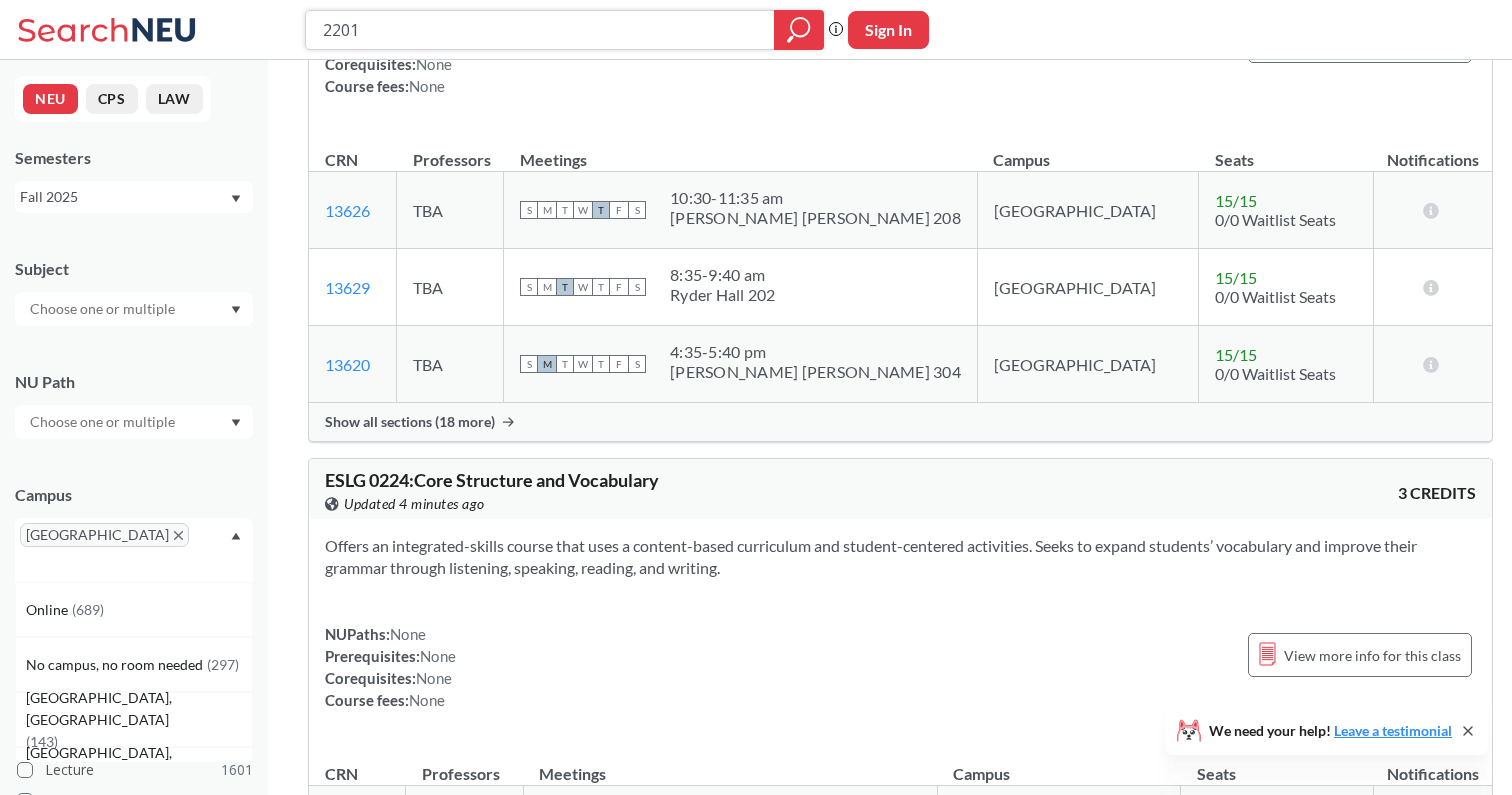 click 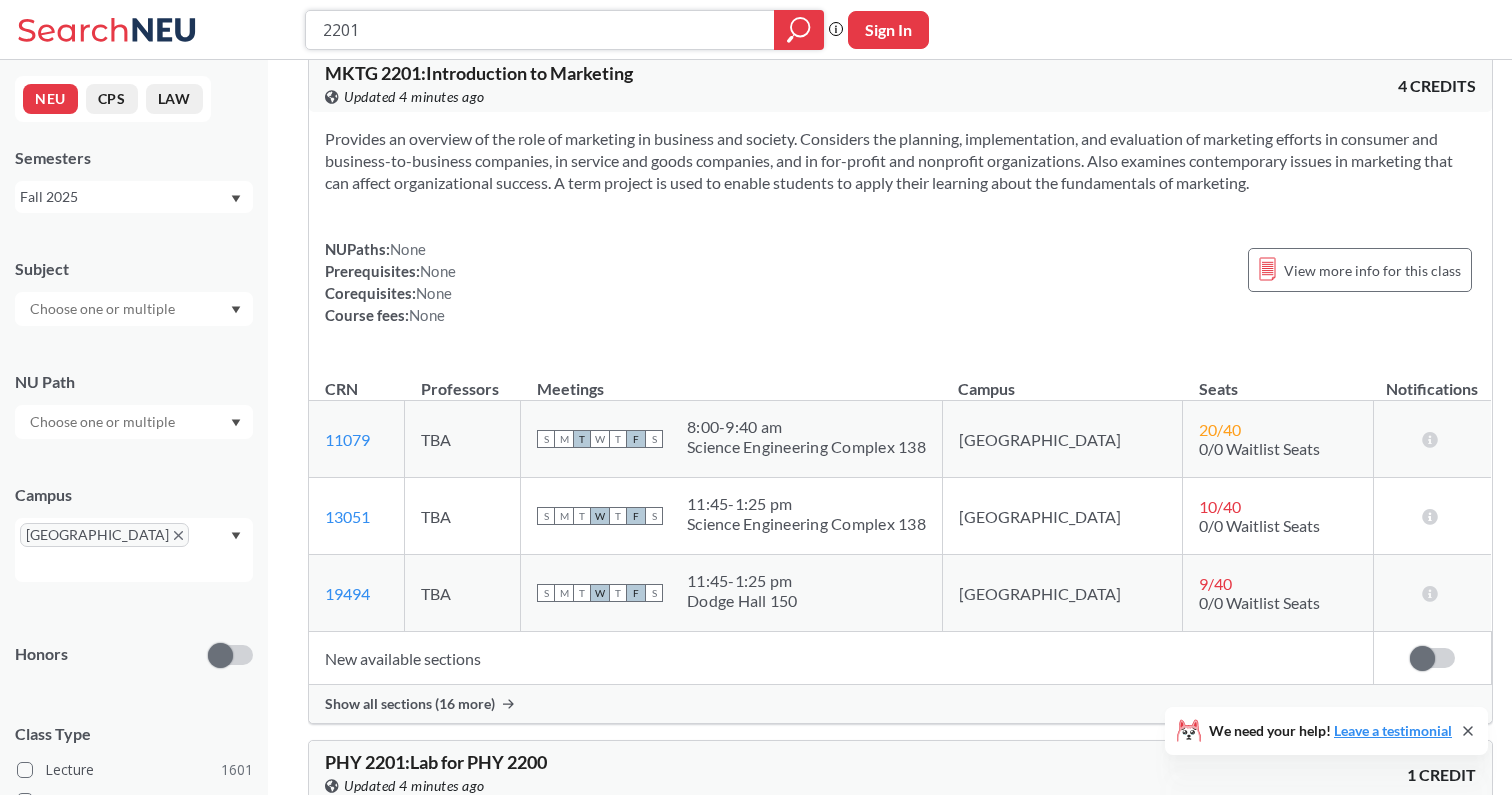 scroll, scrollTop: 1852, scrollLeft: 0, axis: vertical 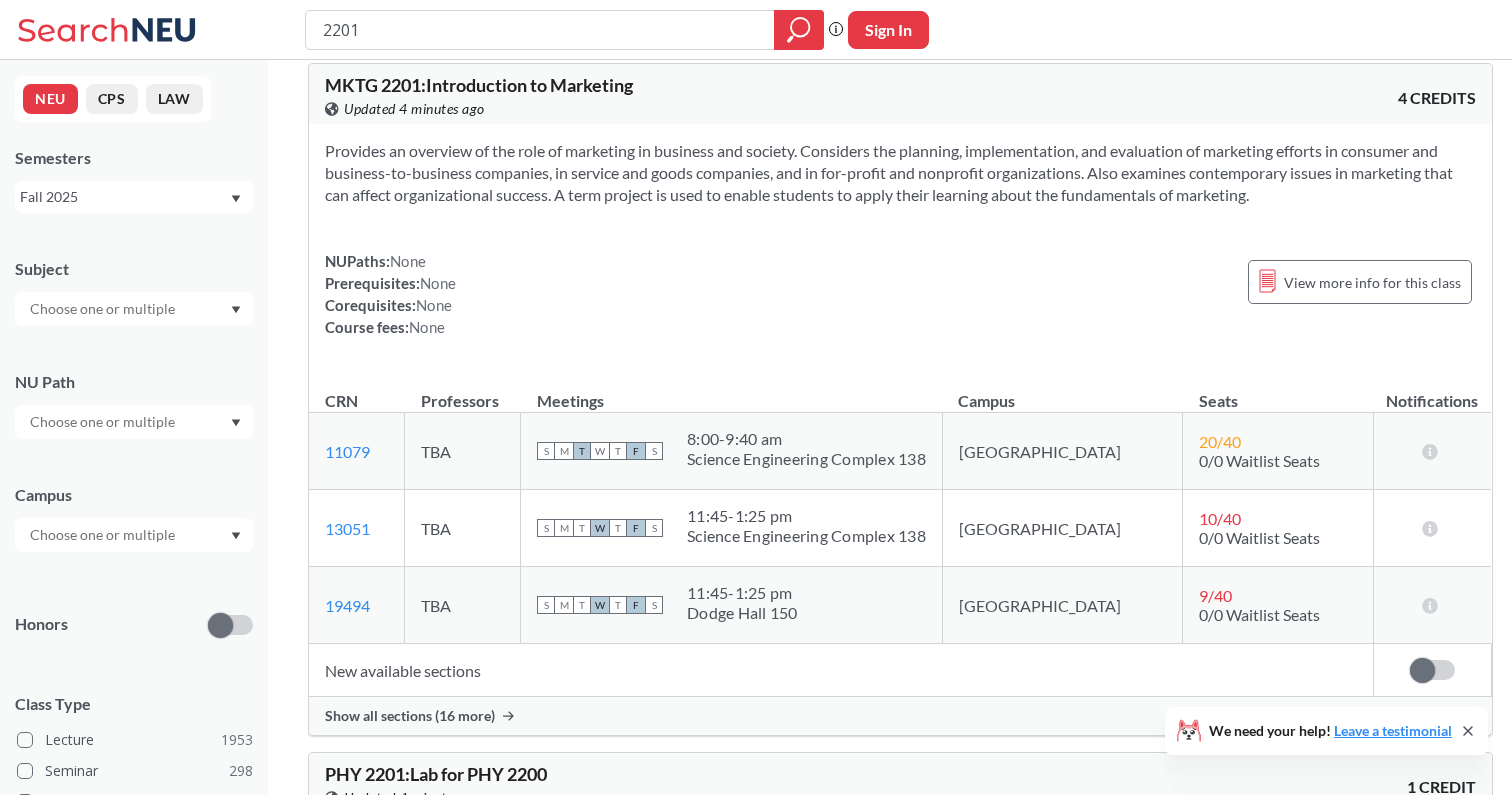 click on "2201" at bounding box center [564, 30] 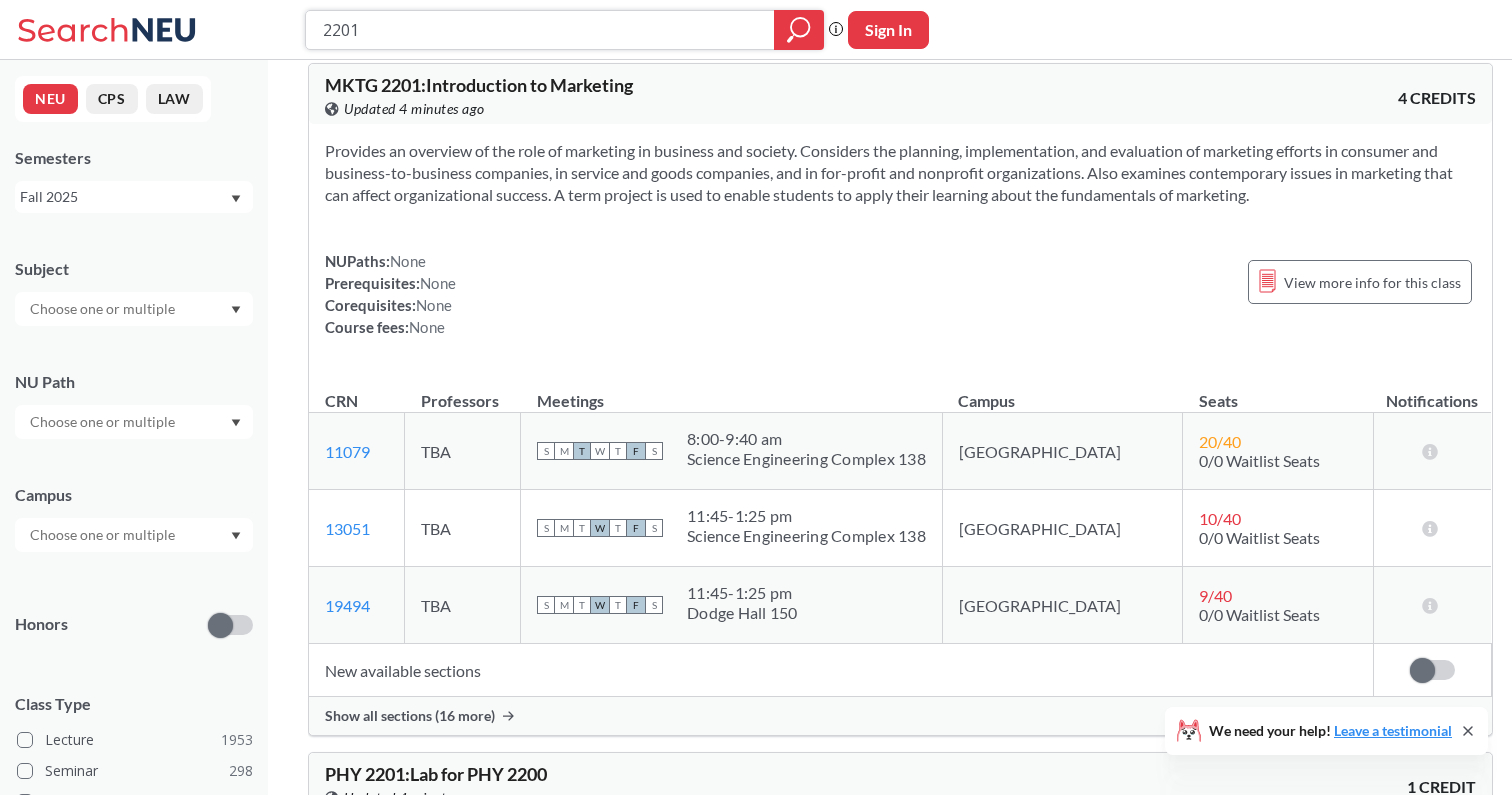 click on "2201" at bounding box center [540, 30] 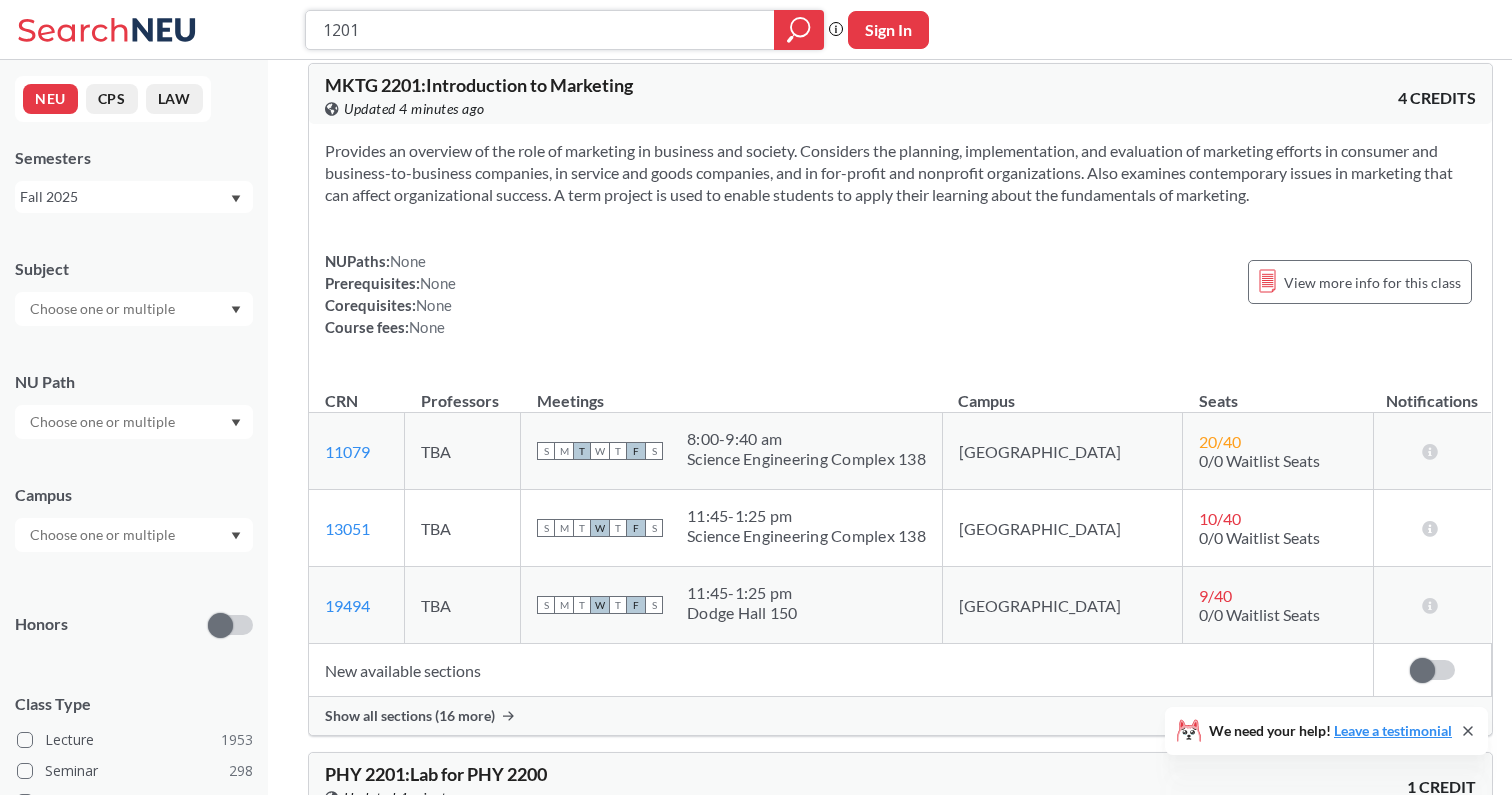 type on "1201" 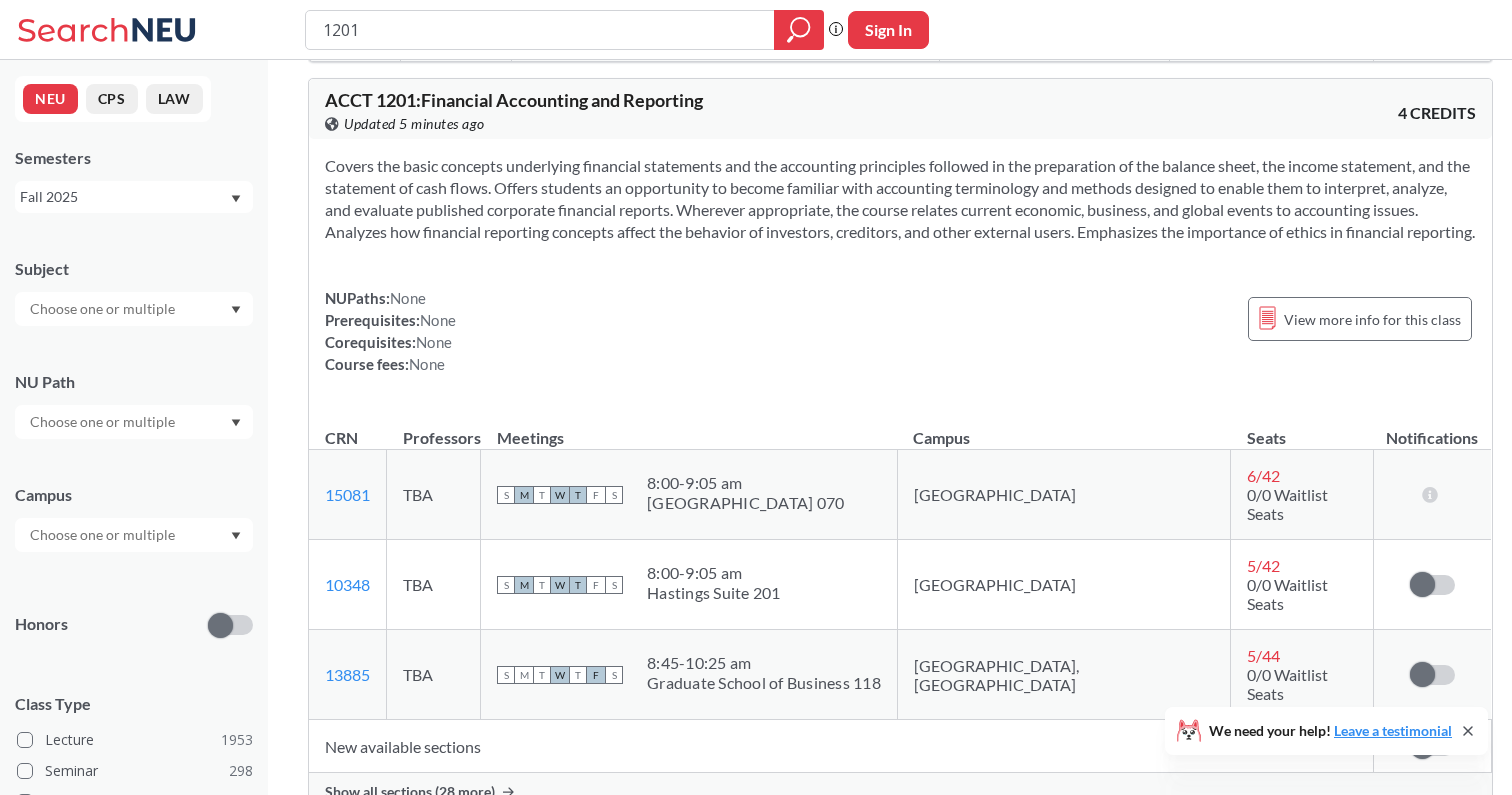 scroll, scrollTop: 3705, scrollLeft: 0, axis: vertical 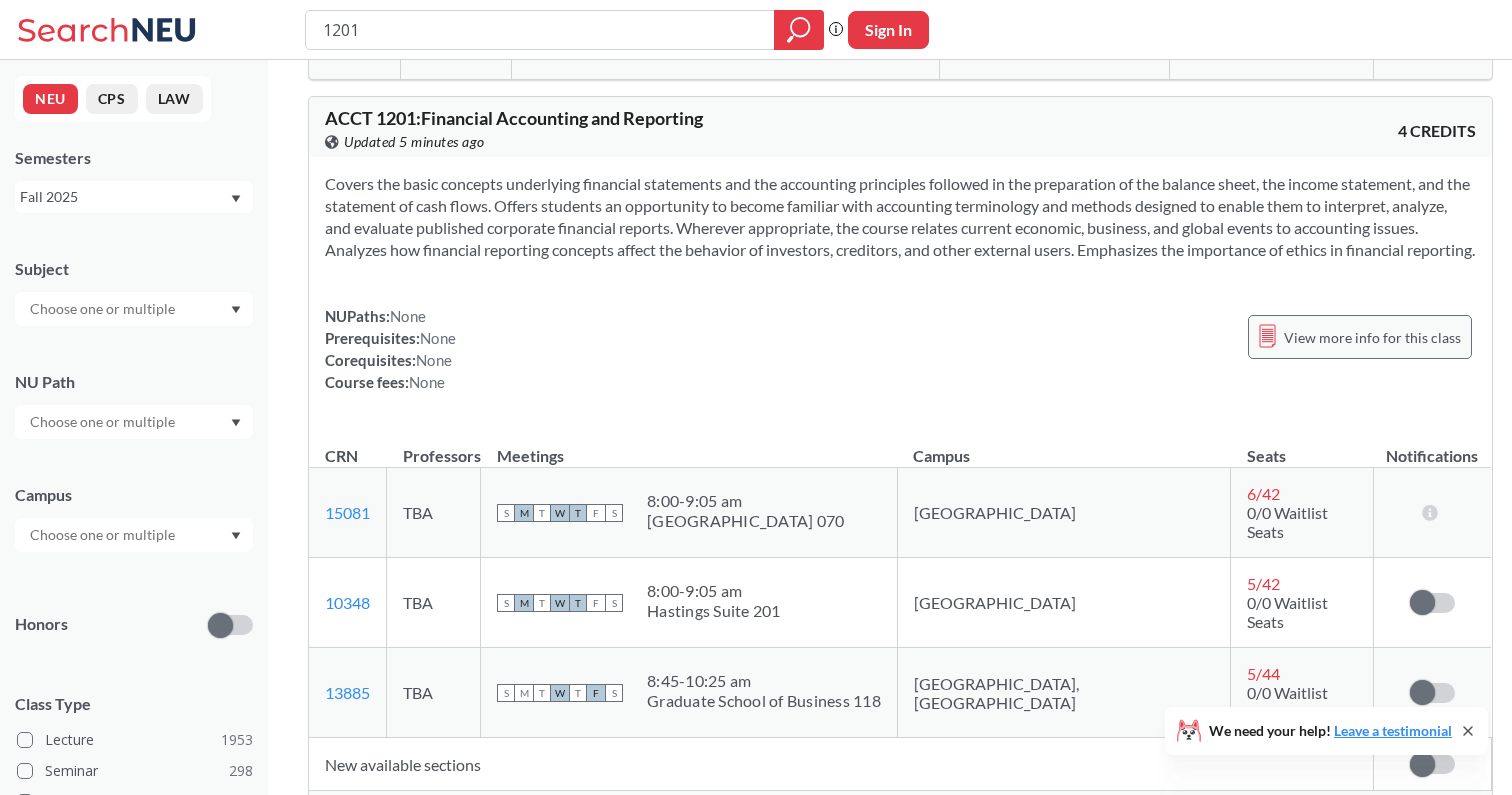 click on "View more info for this class" at bounding box center [1372, 337] 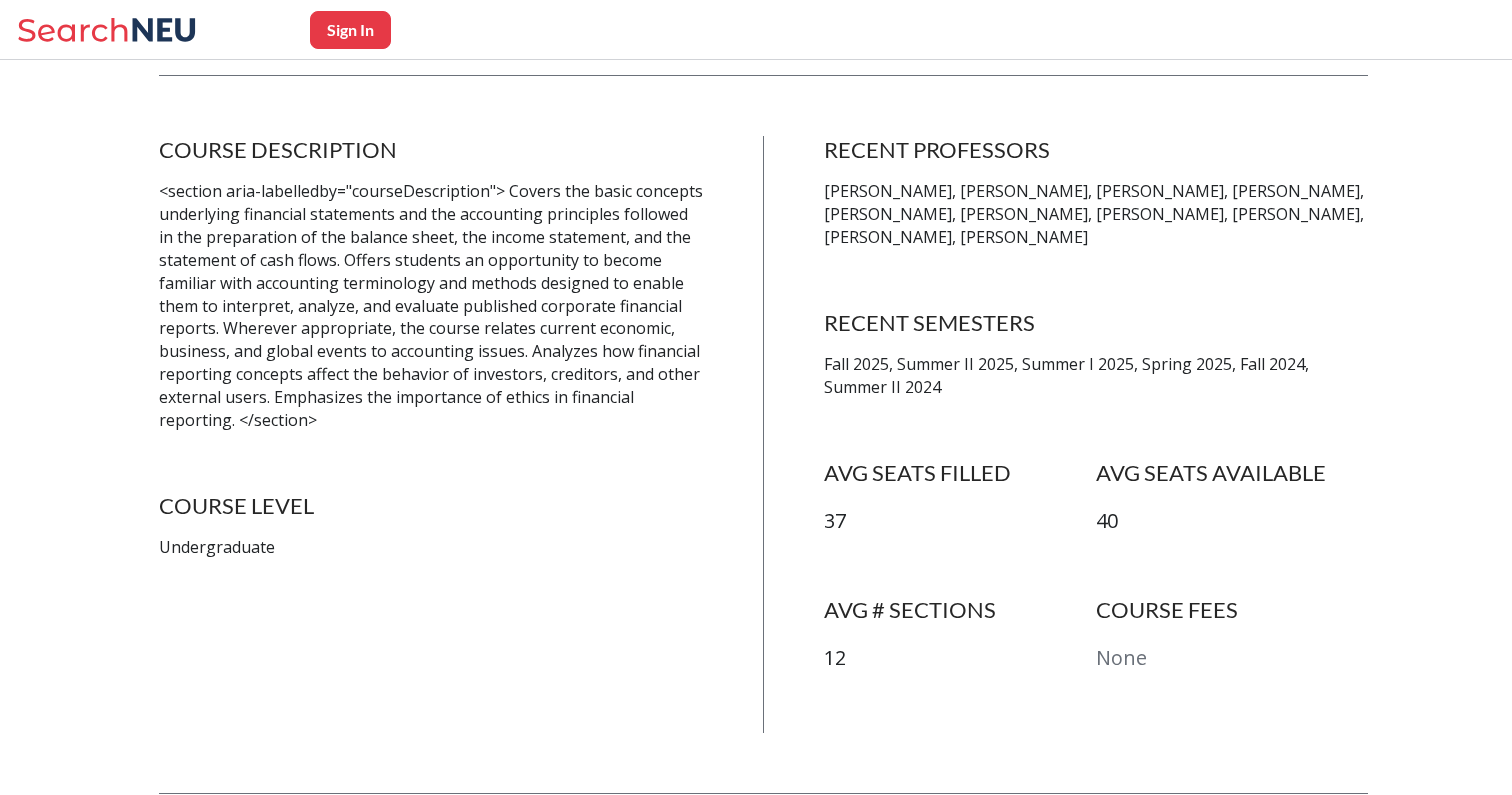 scroll, scrollTop: 374, scrollLeft: 0, axis: vertical 